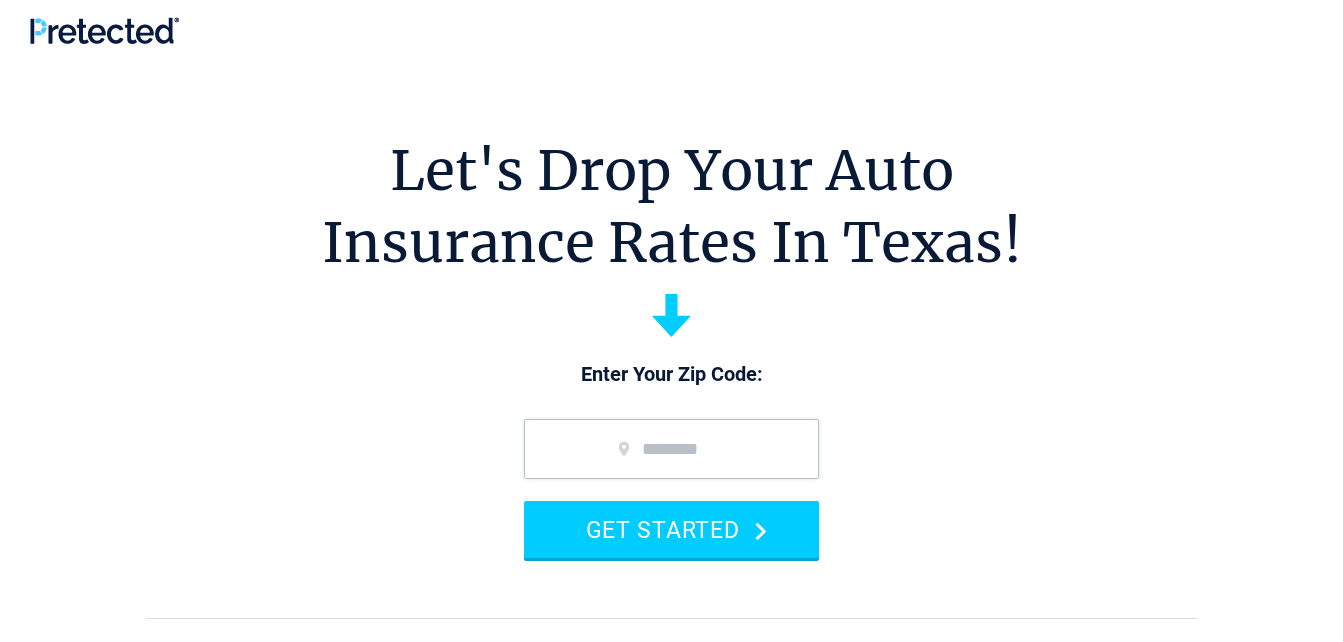 scroll, scrollTop: 0, scrollLeft: 0, axis: both 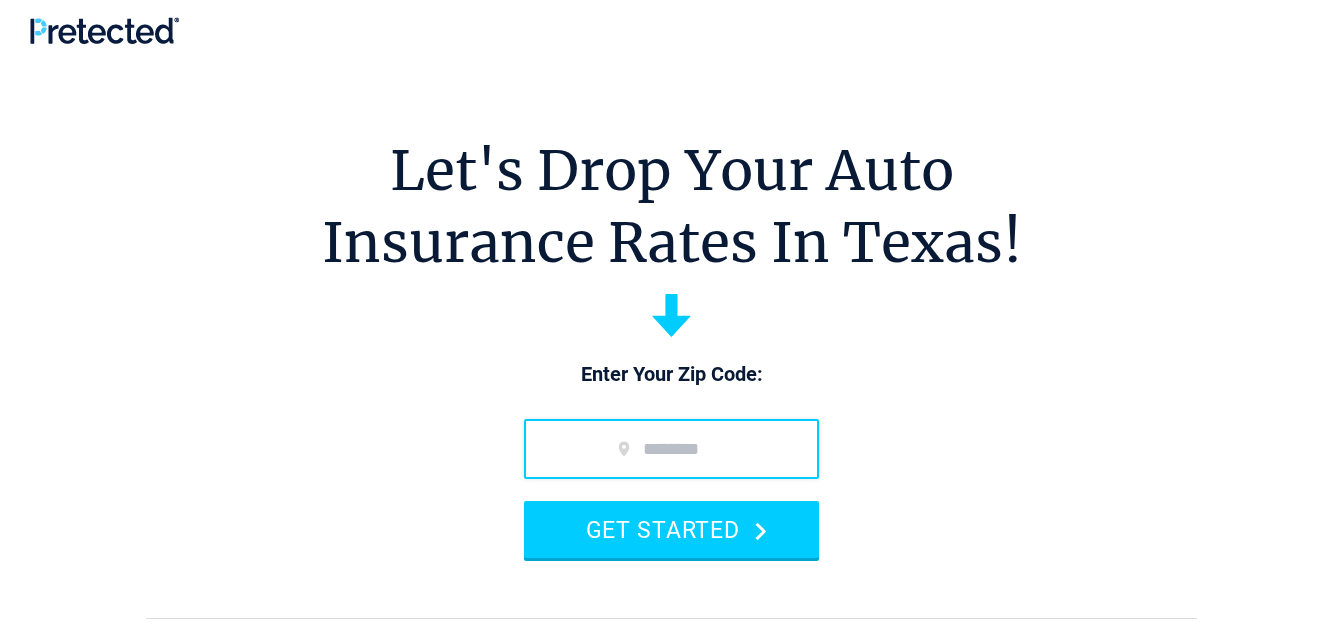 click at bounding box center [671, 449] 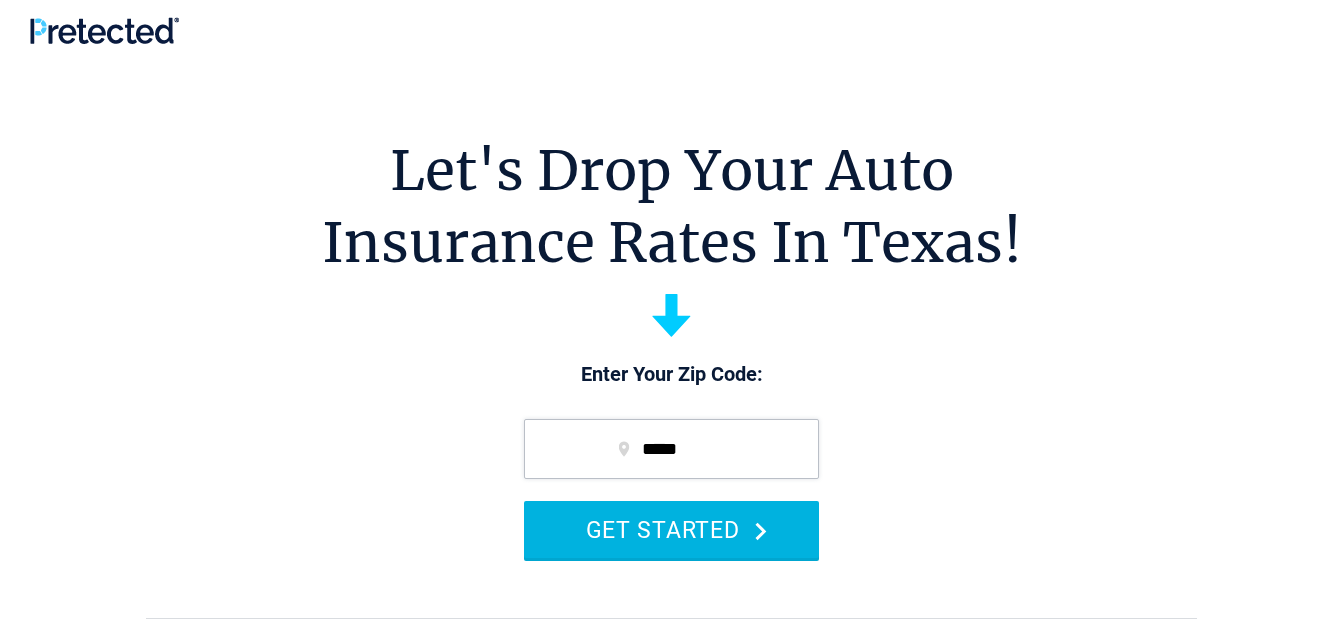 click on "GET STARTED" at bounding box center [671, 529] 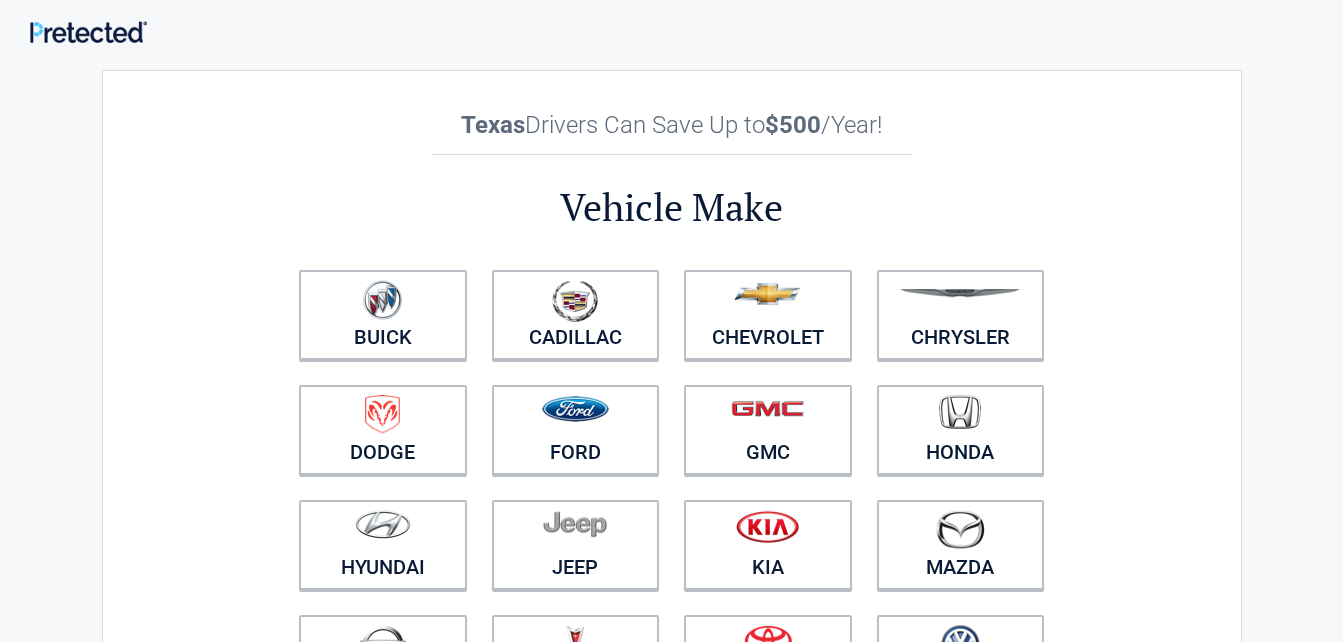 scroll, scrollTop: 0, scrollLeft: 0, axis: both 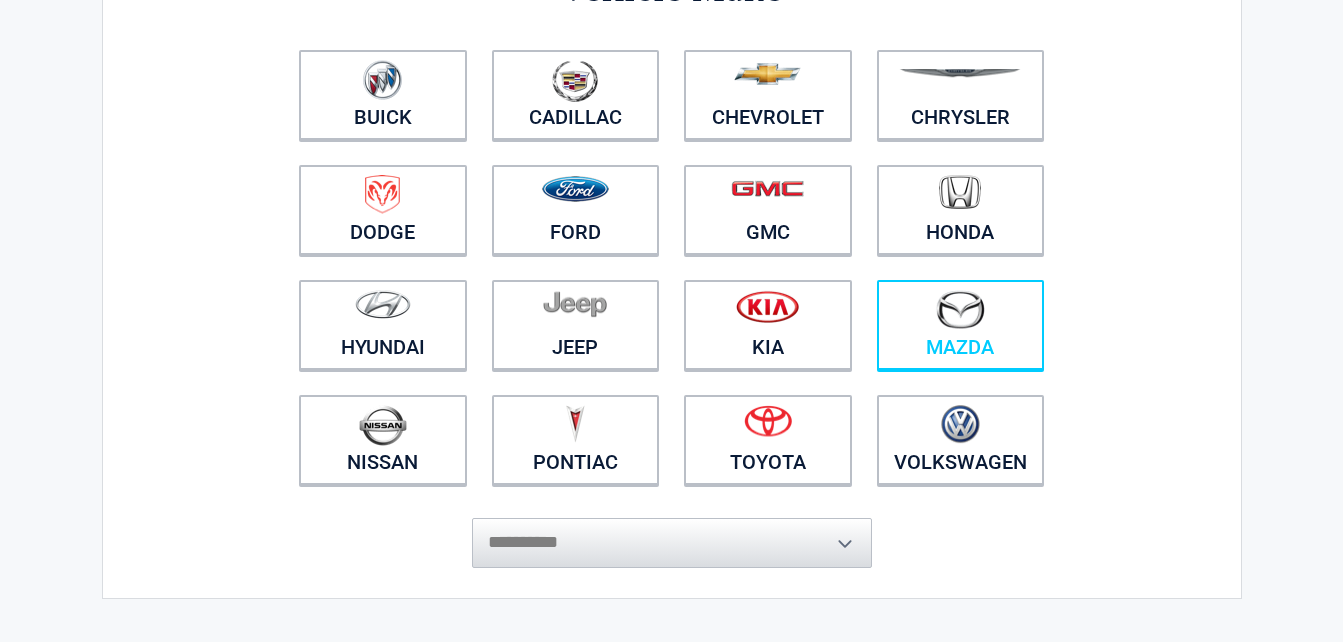 click at bounding box center (960, 309) 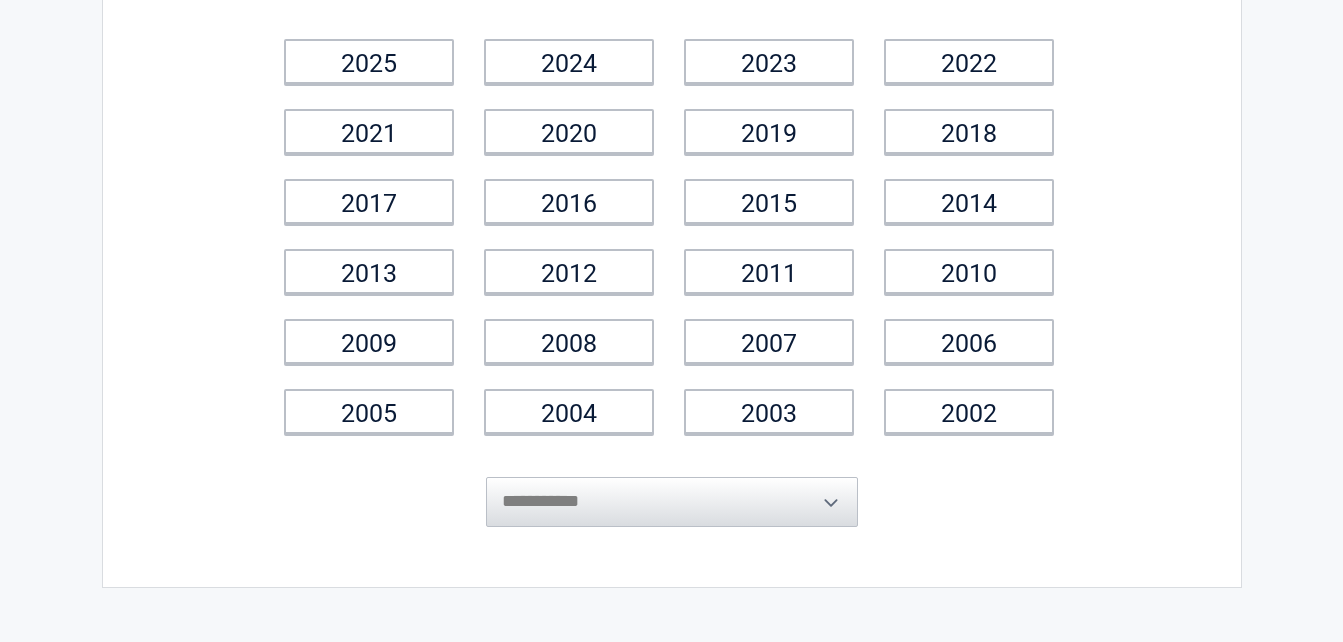scroll, scrollTop: 0, scrollLeft: 0, axis: both 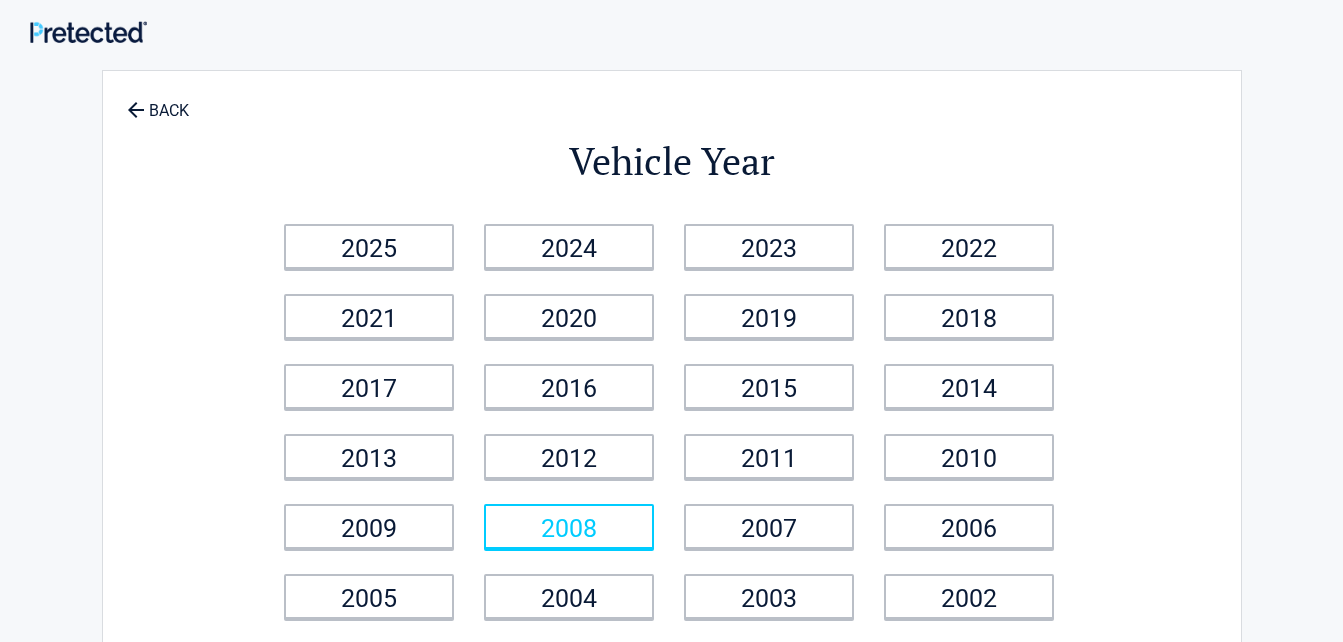click on "2008" at bounding box center [569, 526] 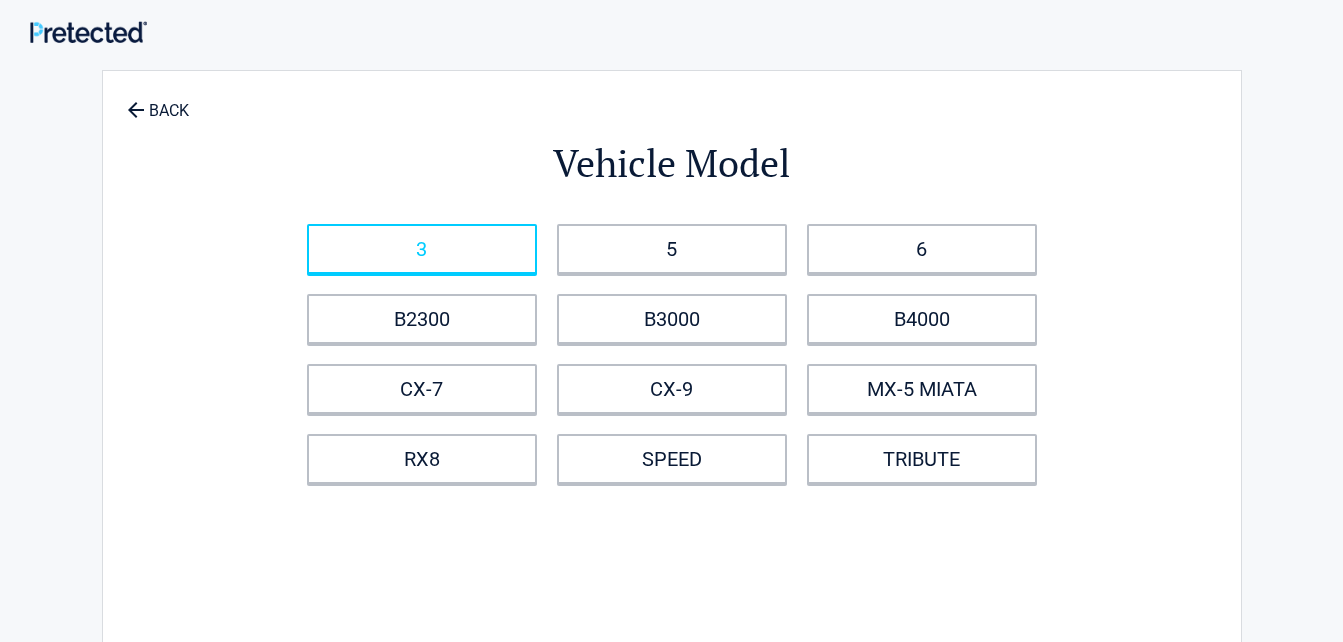 click on "3" at bounding box center [422, 249] 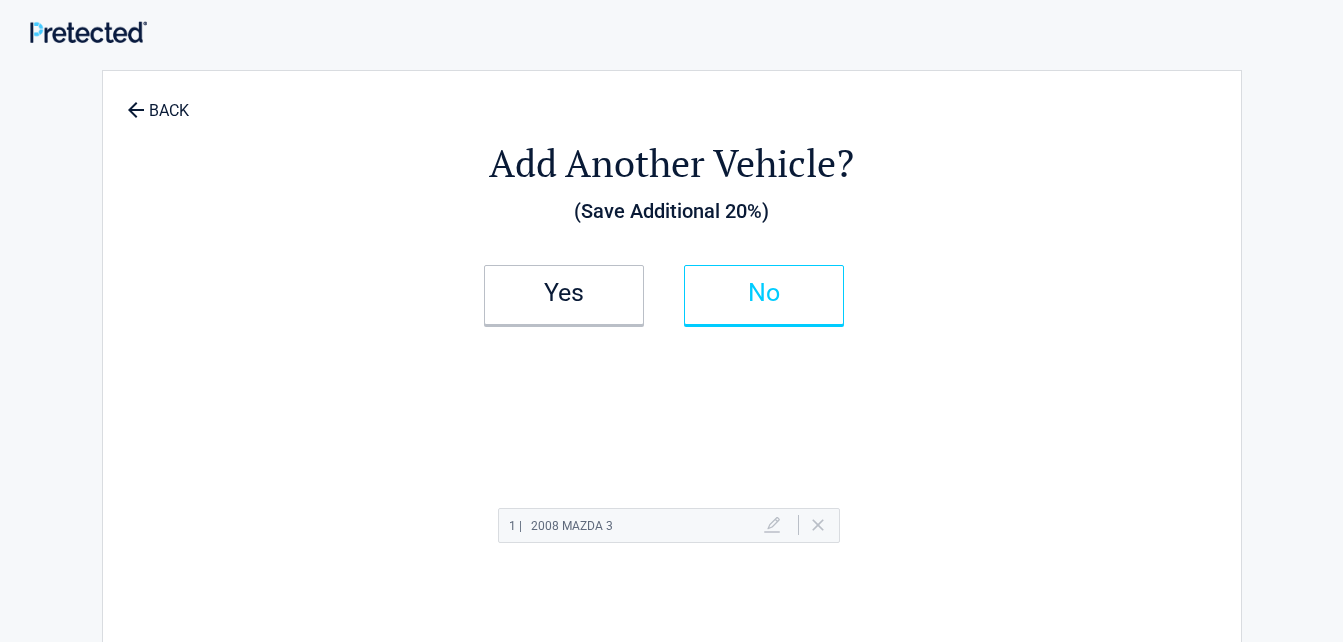 click on "No" at bounding box center (764, 295) 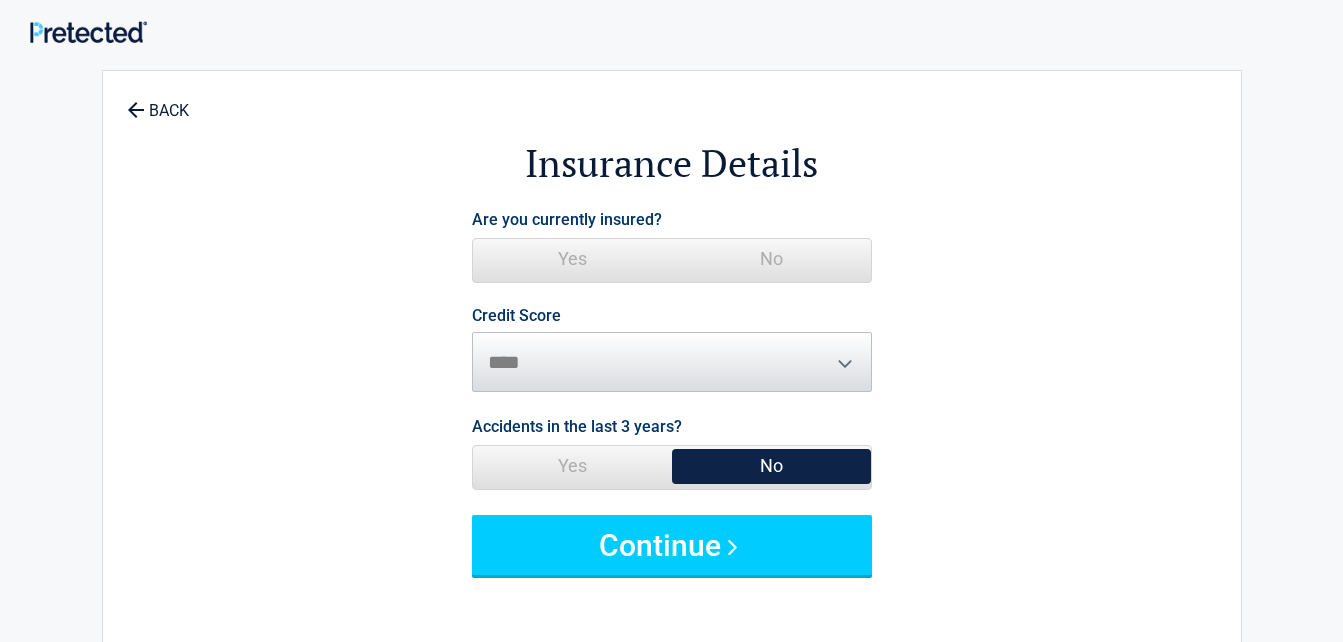 click on "No" at bounding box center [771, 259] 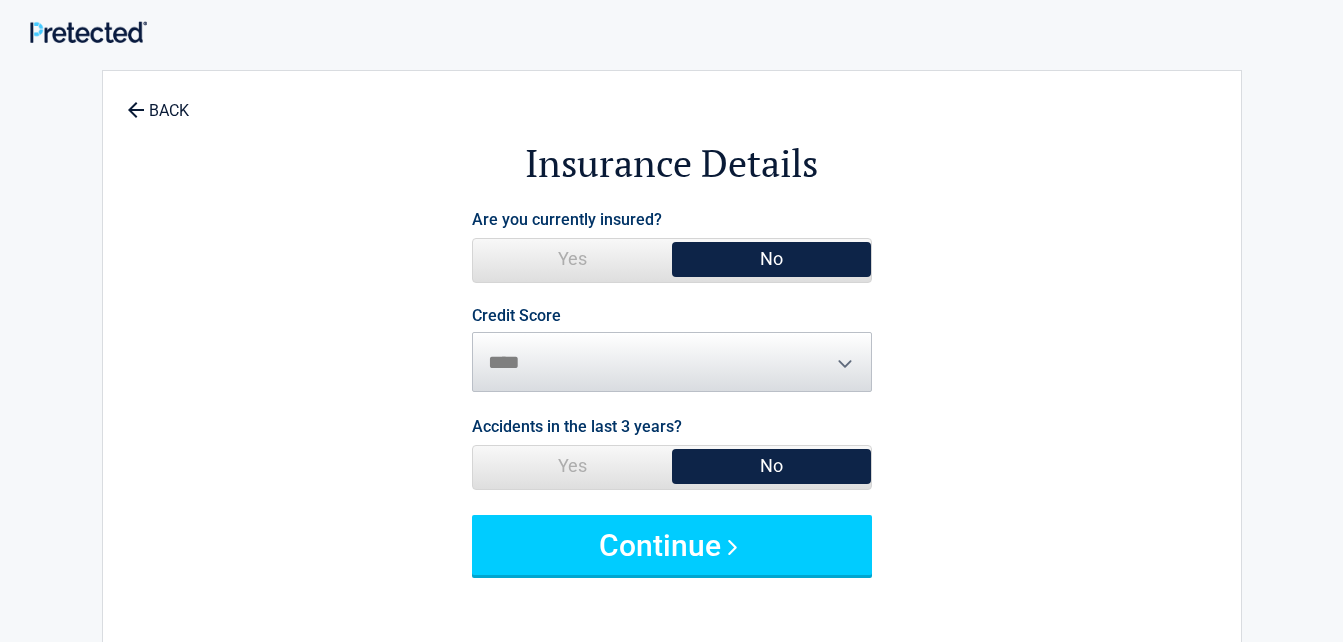 click on "No" at bounding box center [771, 259] 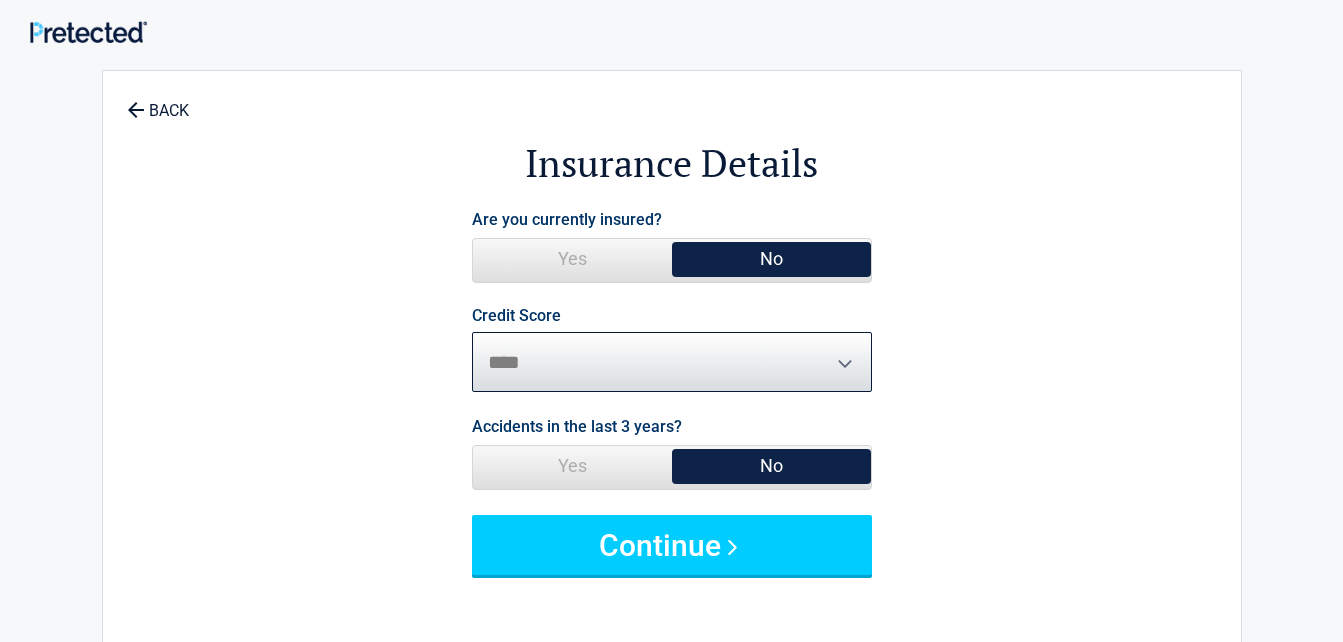click on "*********
****
*******
****" at bounding box center [672, 362] 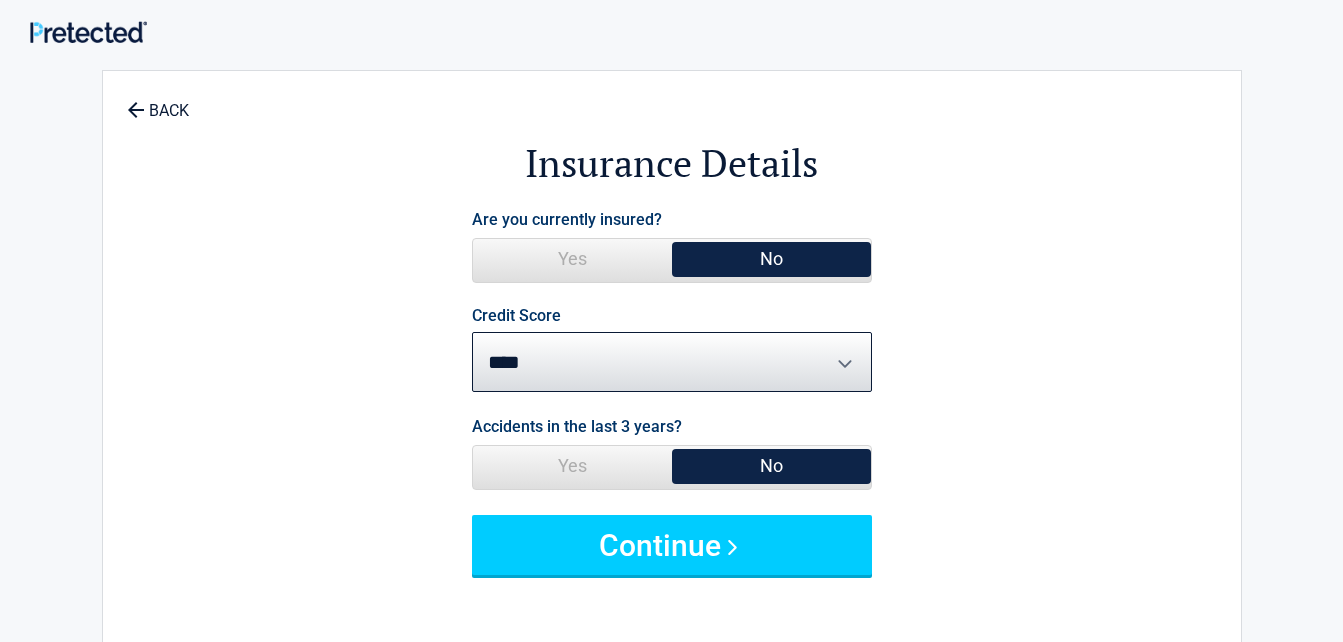 click on "**********" at bounding box center (672, 390) 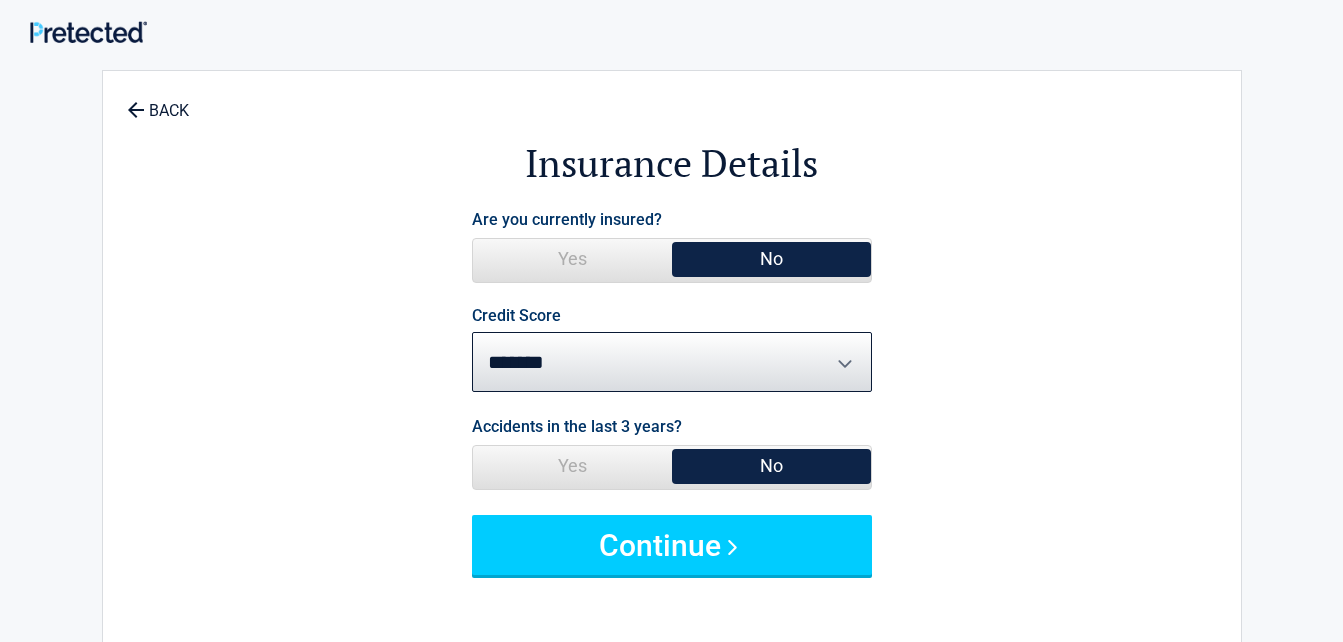 click on "*********
****
*******
****" at bounding box center (672, 362) 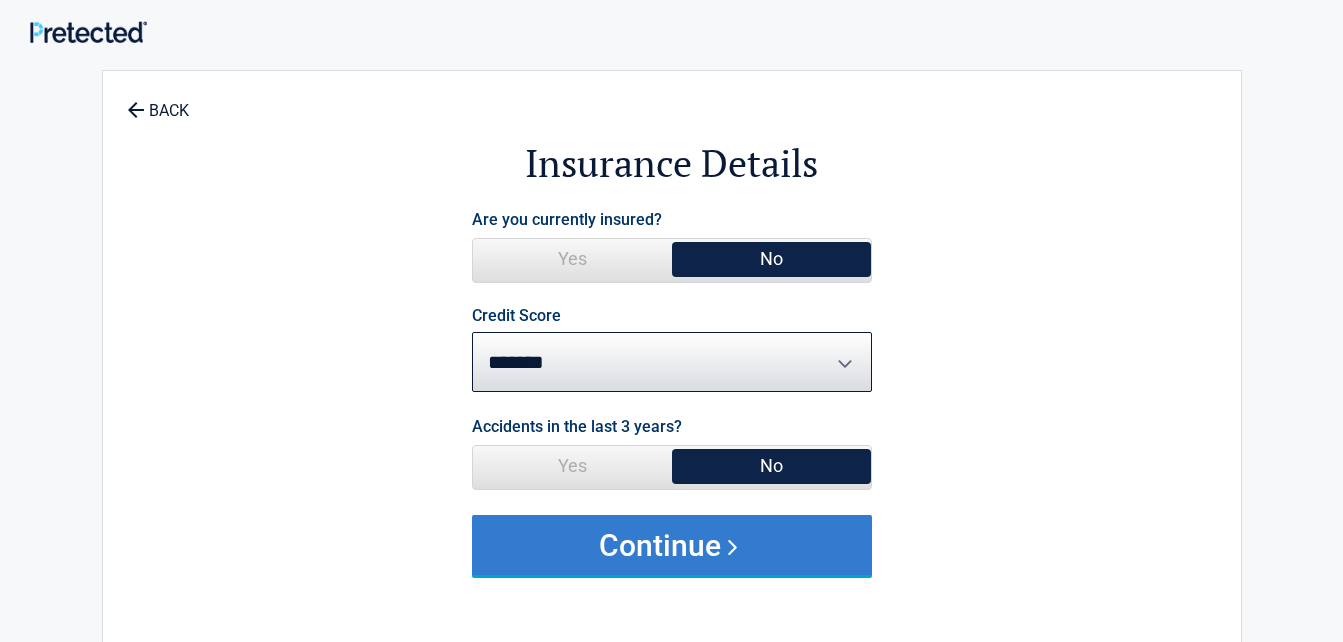 click on "Continue" at bounding box center (672, 545) 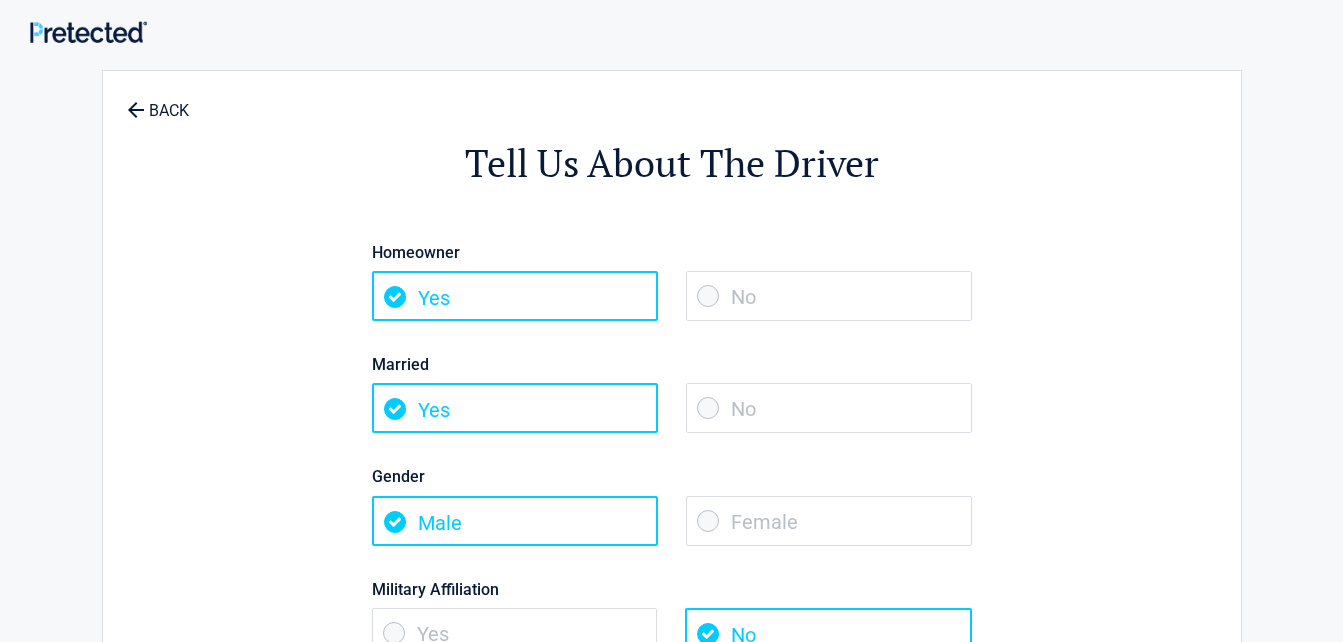 click on "No" at bounding box center [829, 296] 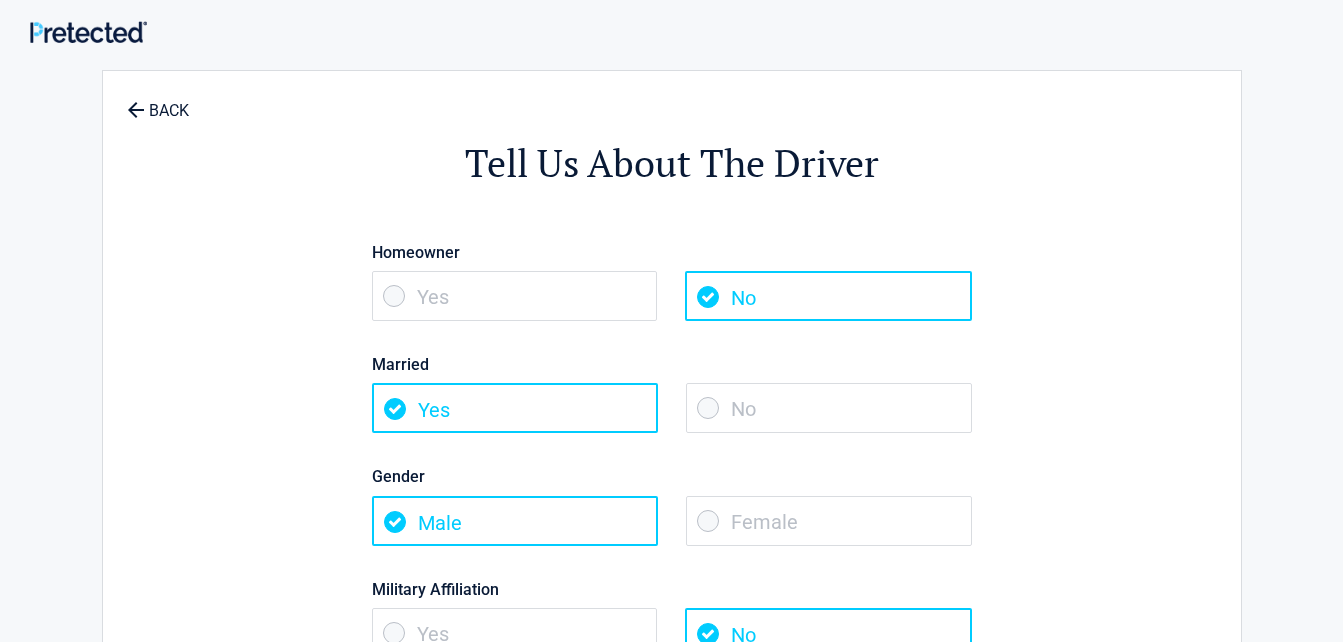 click on "No" at bounding box center [829, 408] 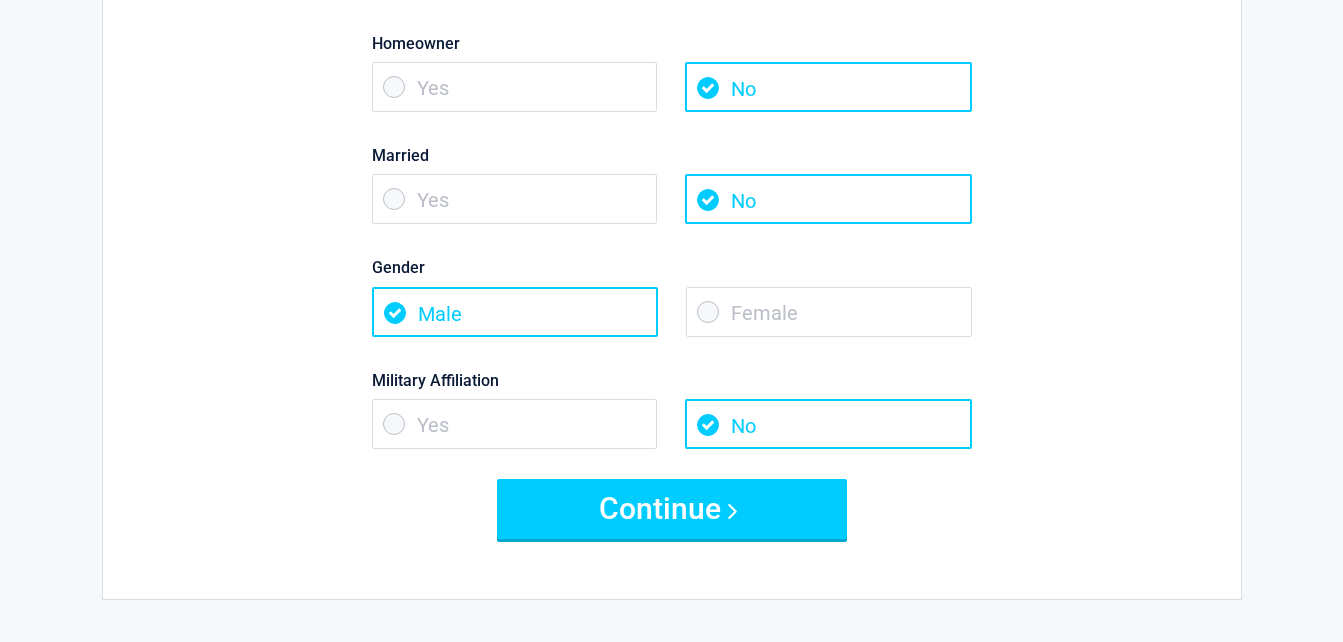 scroll, scrollTop: 210, scrollLeft: 0, axis: vertical 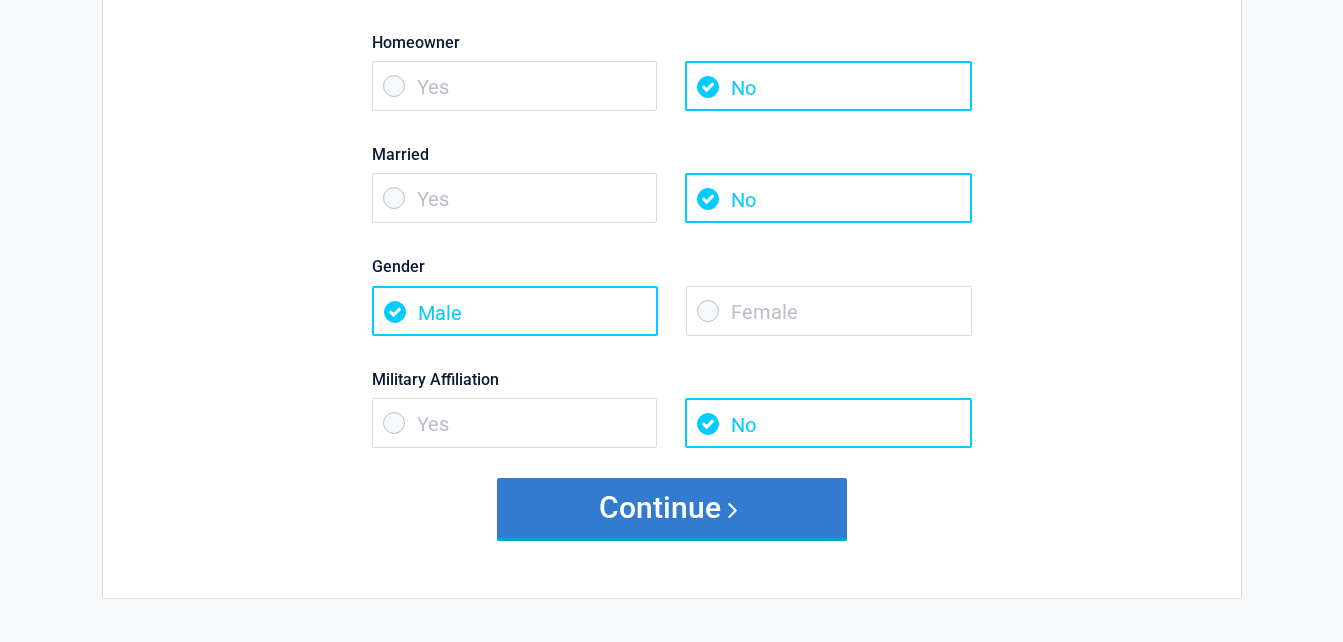 click on "Continue" at bounding box center (672, 508) 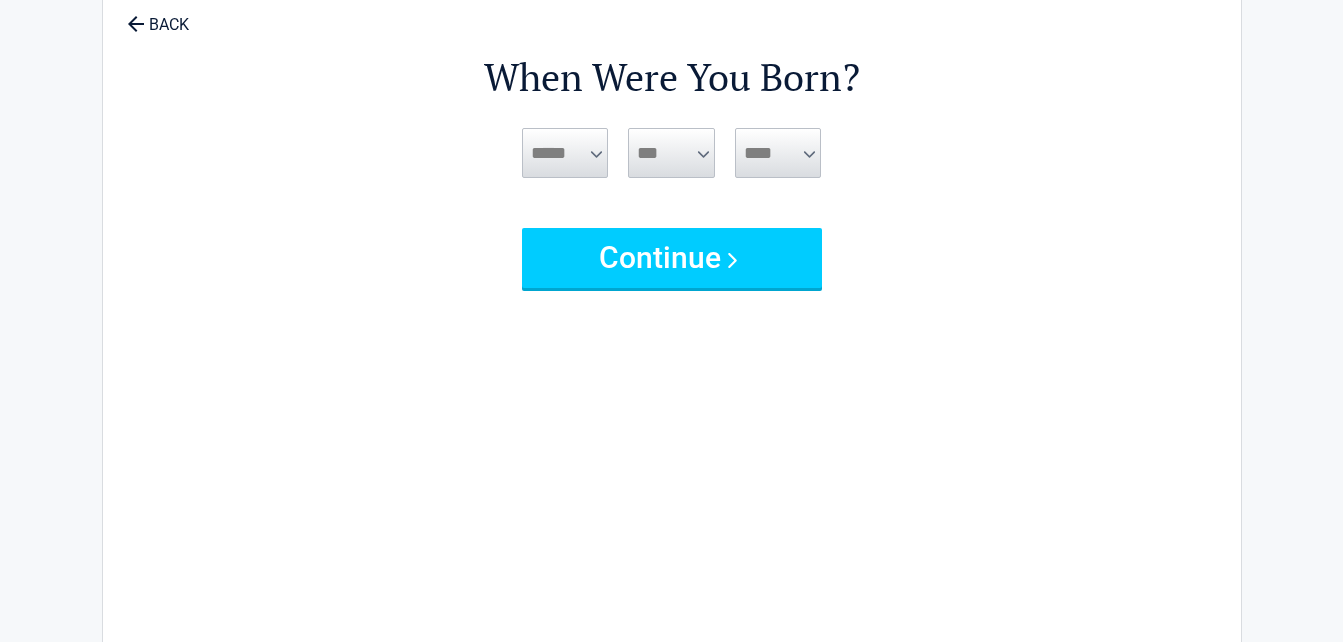 scroll, scrollTop: 0, scrollLeft: 0, axis: both 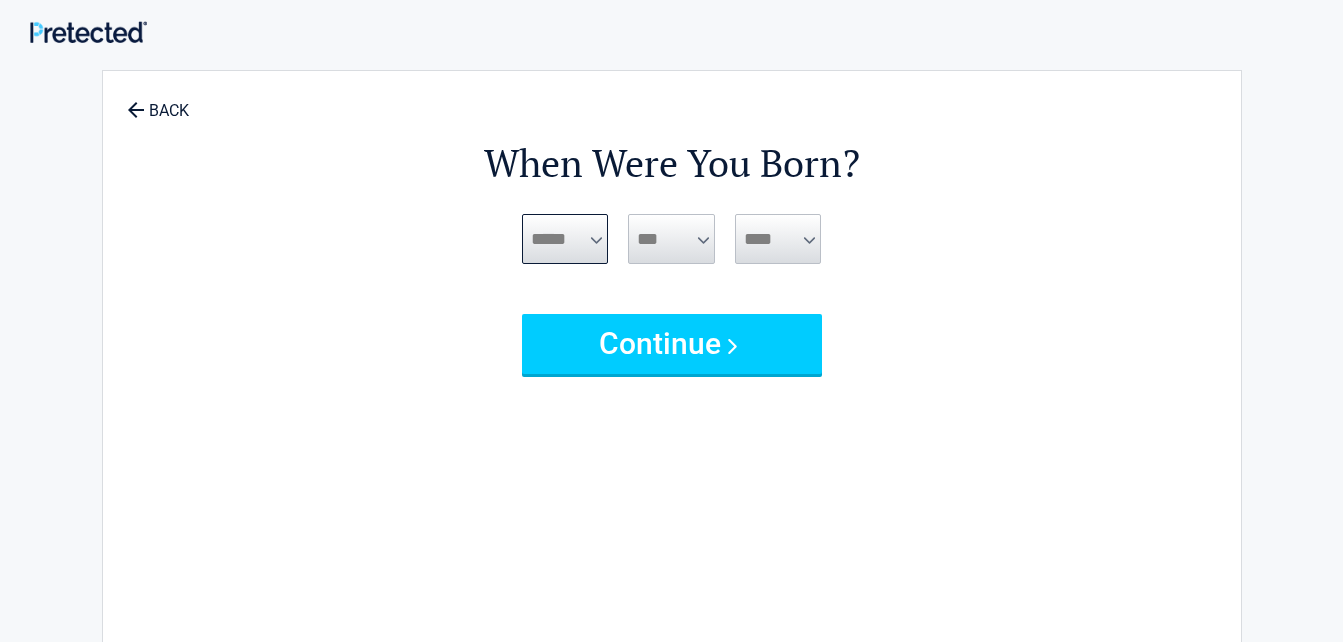 click on "*****
***
***
***
***
***
***
***
***
***
***
***
***" at bounding box center [565, 239] 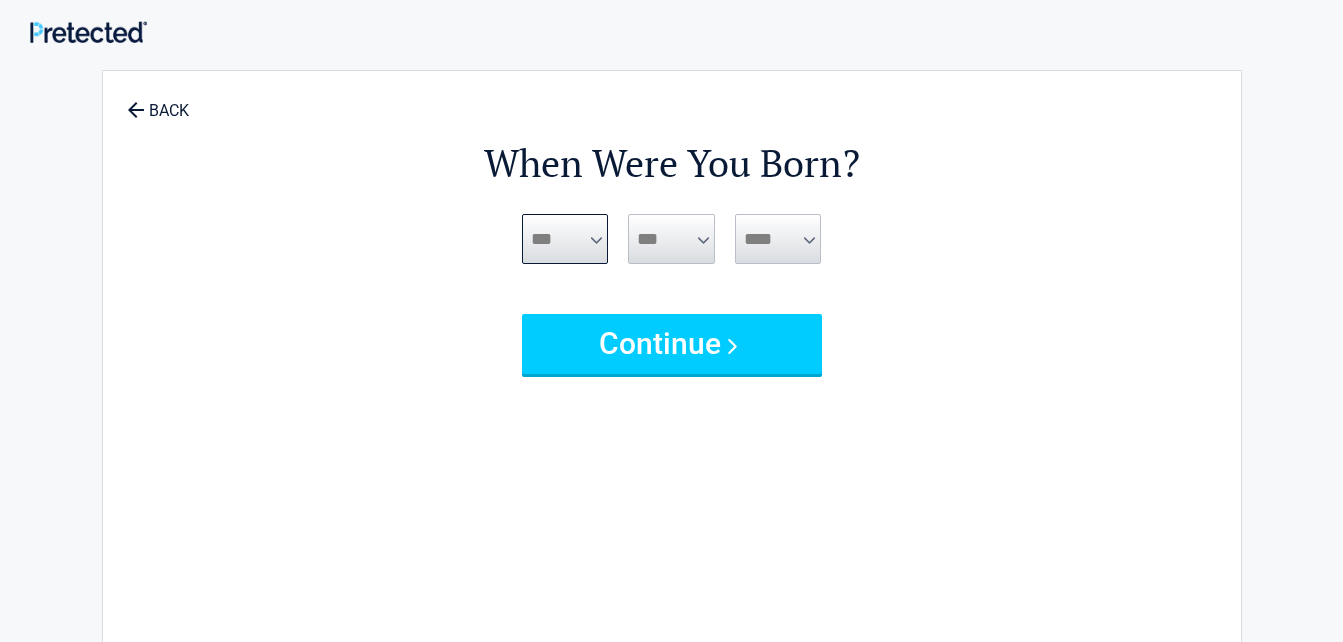 click on "*****
***
***
***
***
***
***
***
***
***
***
***
***" at bounding box center [565, 239] 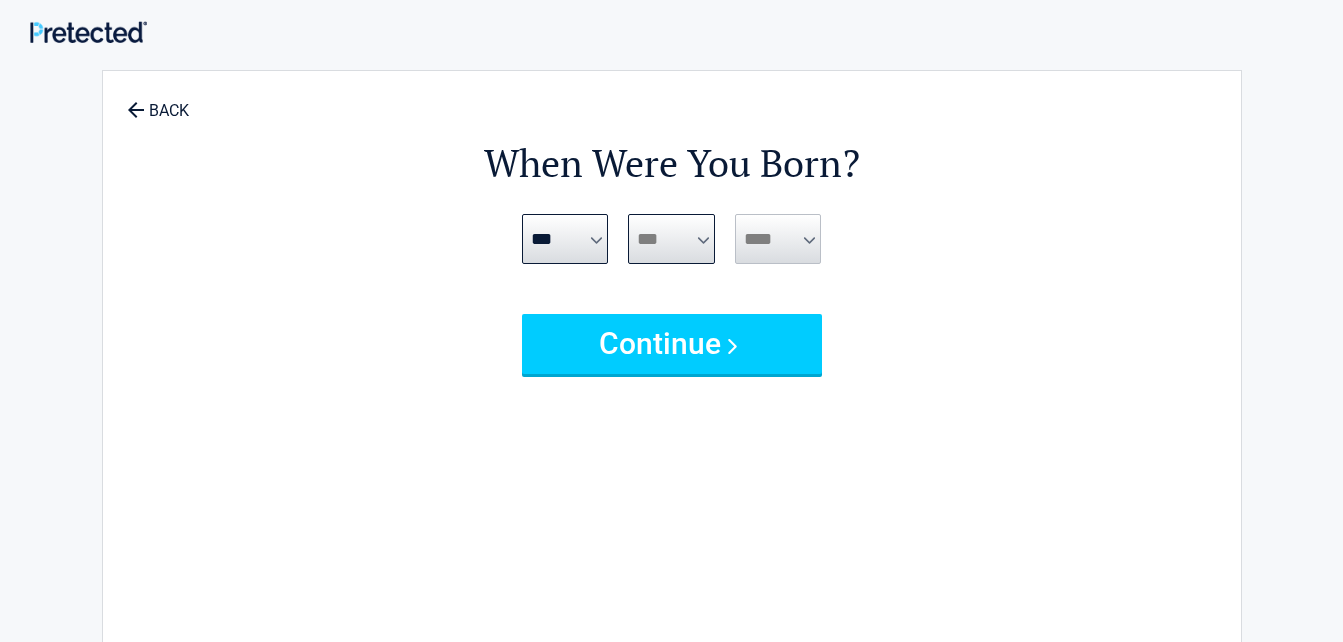 click on "*** * * * * * * * * * ** ** ** ** ** ** ** ** ** ** ** ** ** ** ** ** ** ** ** ** ** **" at bounding box center (671, 239) 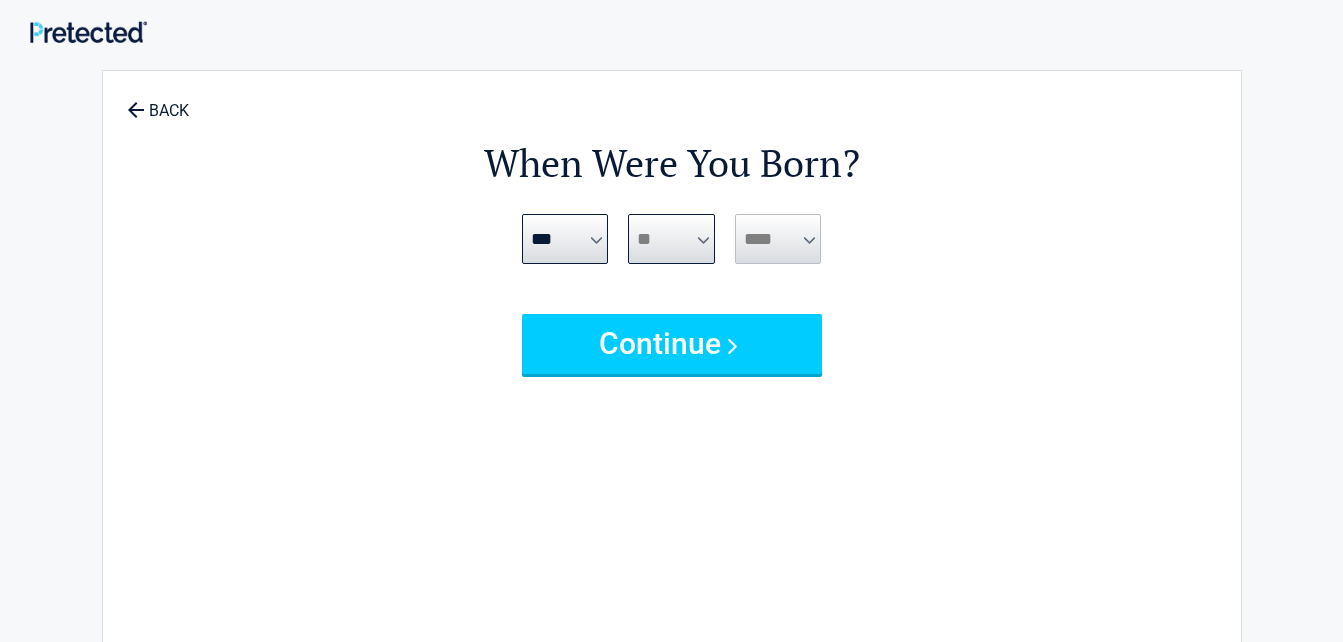 click on "*** * * * * * * * * * ** ** ** ** ** ** ** ** ** ** ** ** ** ** ** ** ** ** ** ** ** **" at bounding box center [671, 239] 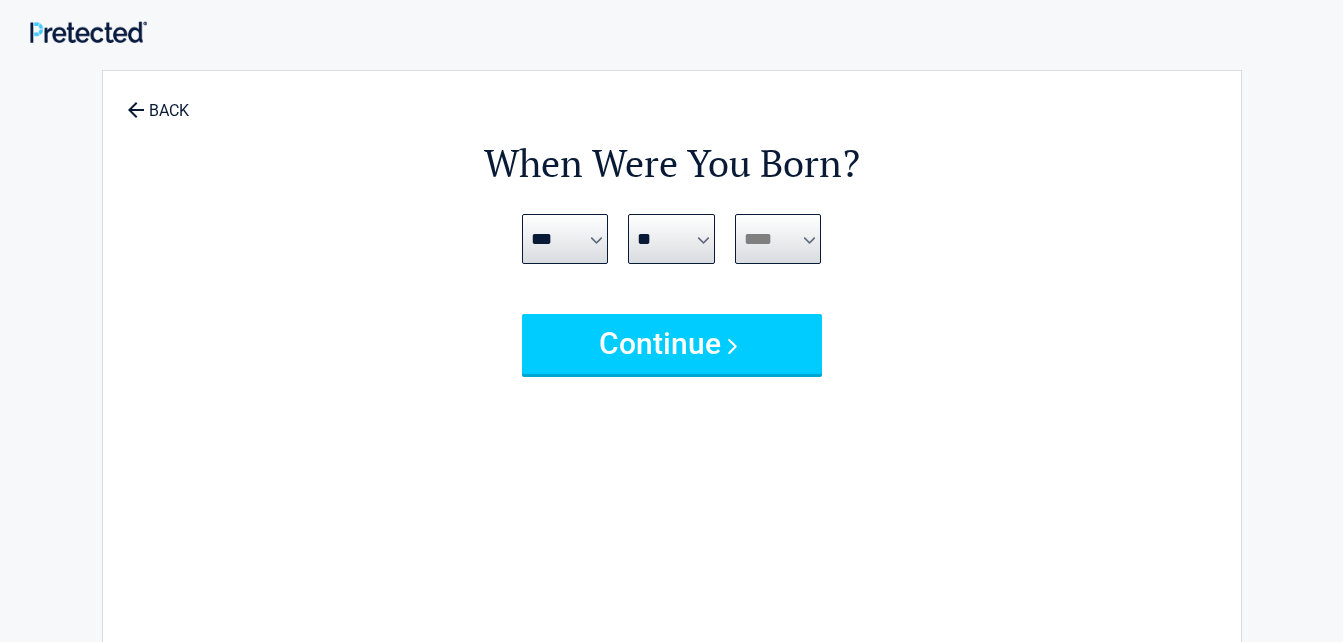 click on "****
****
****
****
****
****
****
****
****
****
****
****
****
****
****
****
****
****
****
****
****
****
****
****
****
****
****
****
****
****
****
****
****
****
****
****
****
****
****
****
****
****
****
****
****
****
****
****
****
****
****
****
****
****
****
****
****
****
****
****
****
****
****
****" at bounding box center (778, 239) 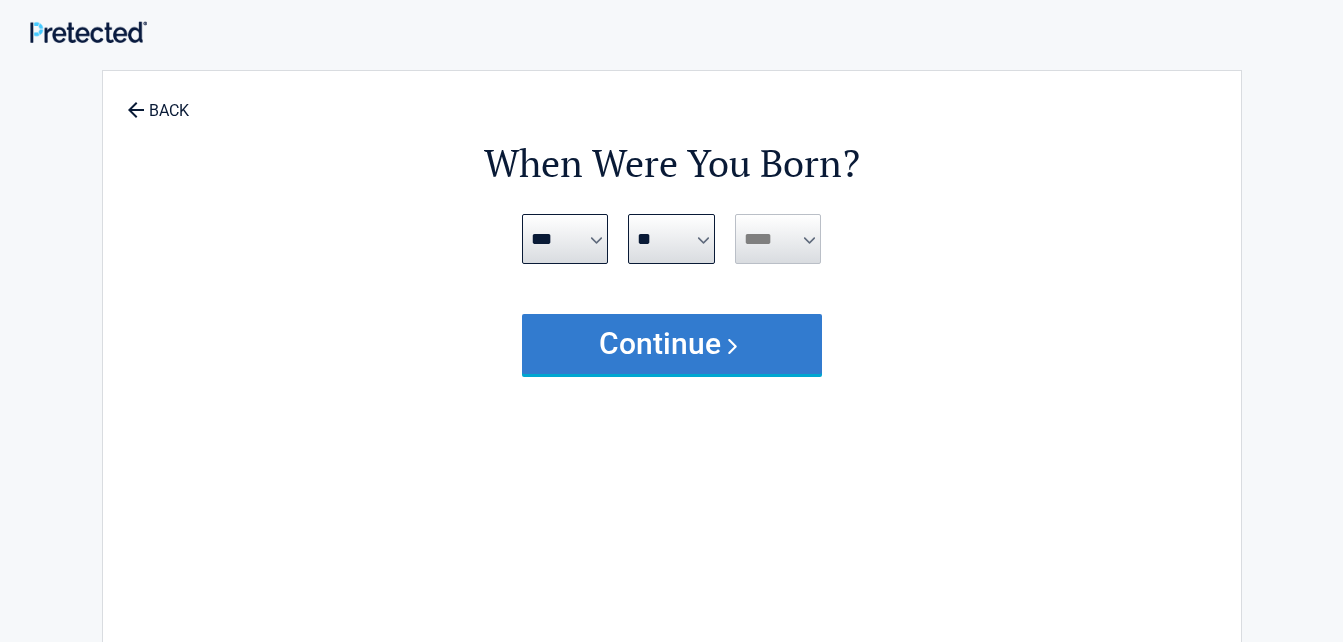 click on "Continue" at bounding box center [672, 344] 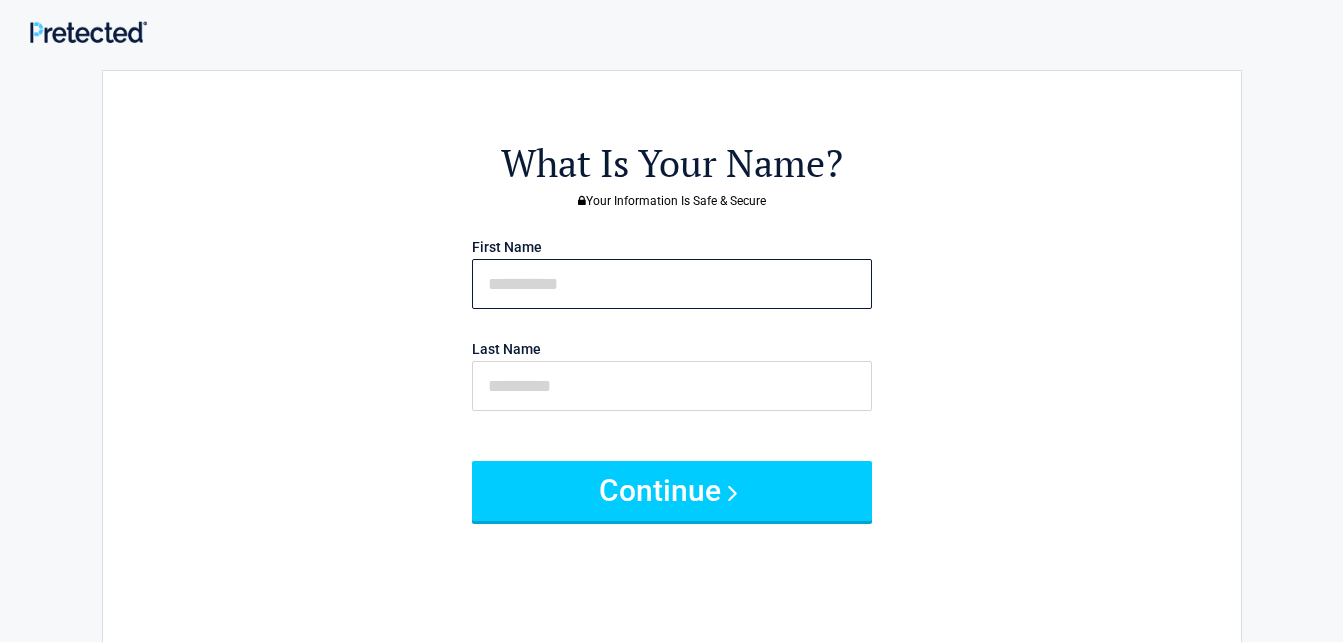 click at bounding box center (672, 284) 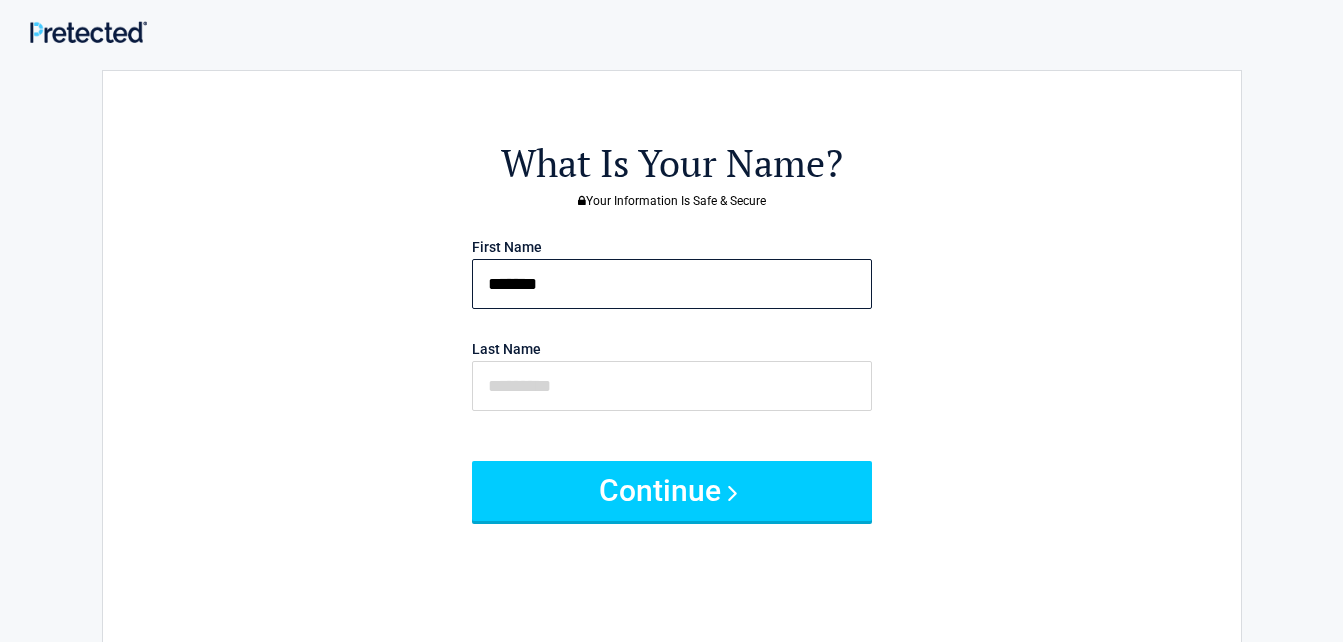 type on "*******" 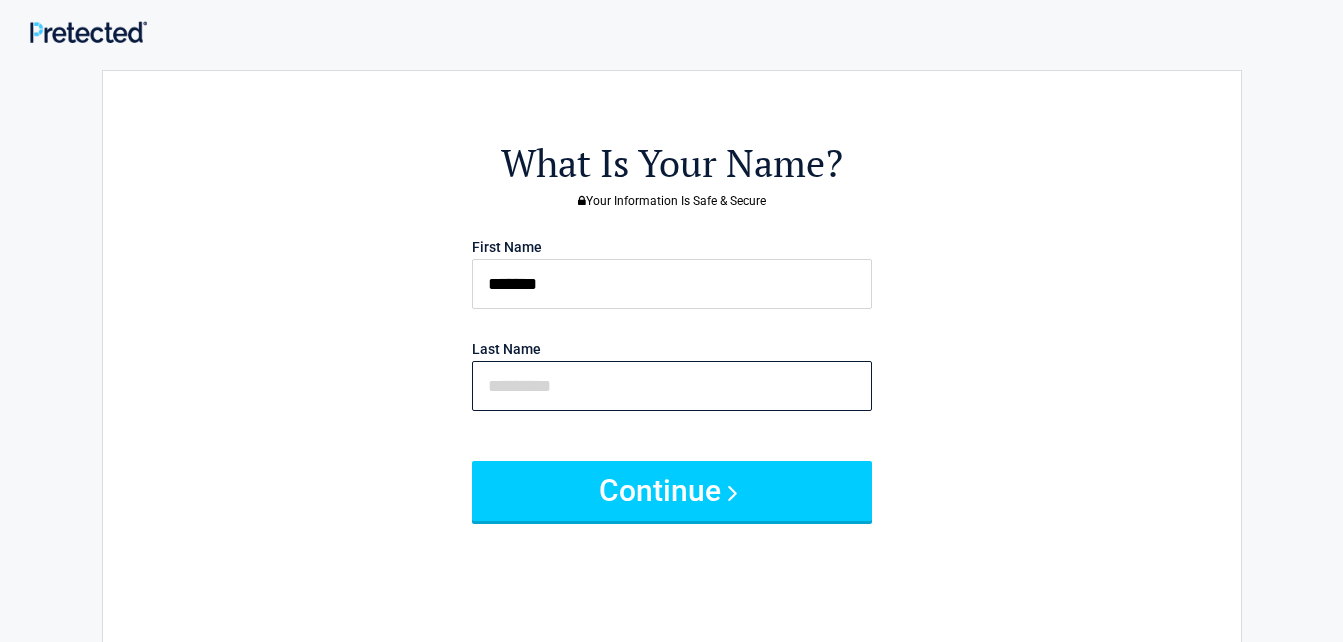 click at bounding box center [672, 386] 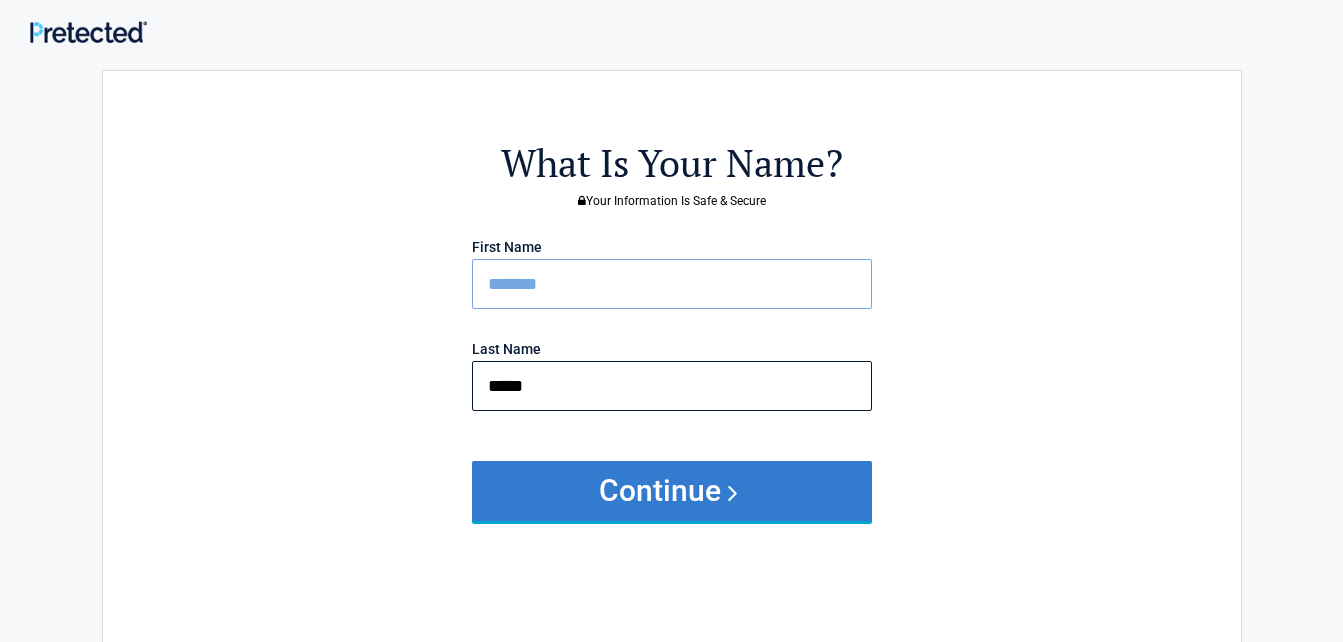type on "*****" 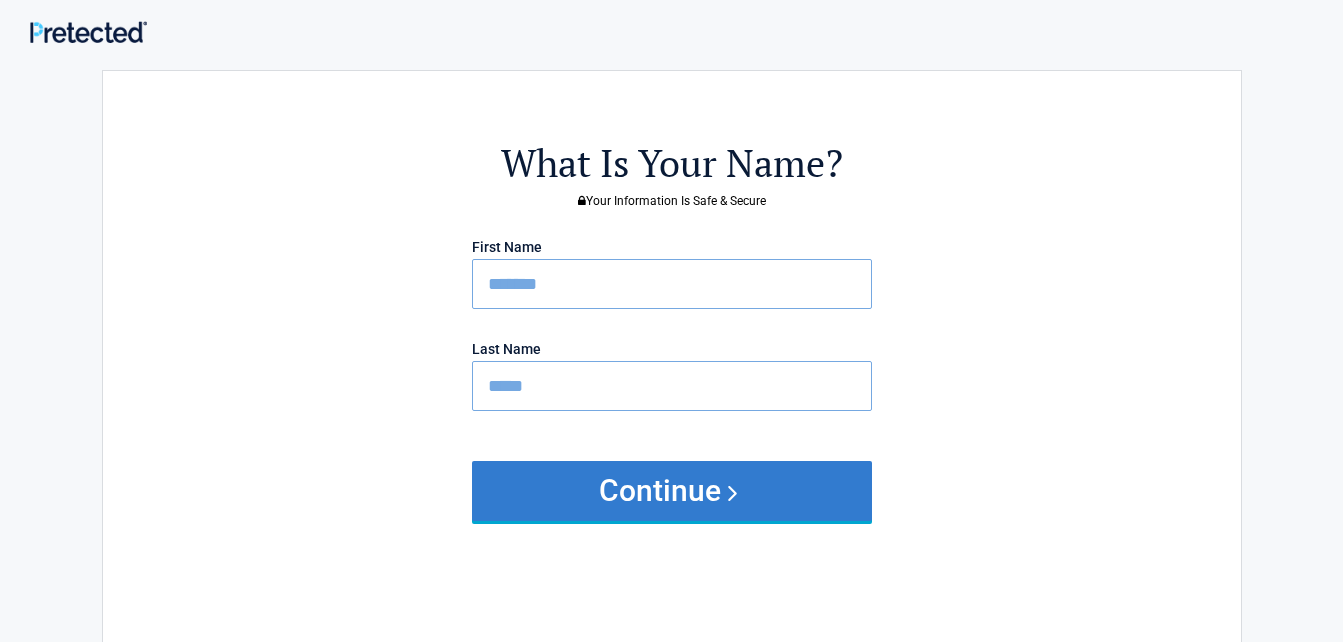 click on "Continue" at bounding box center [672, 491] 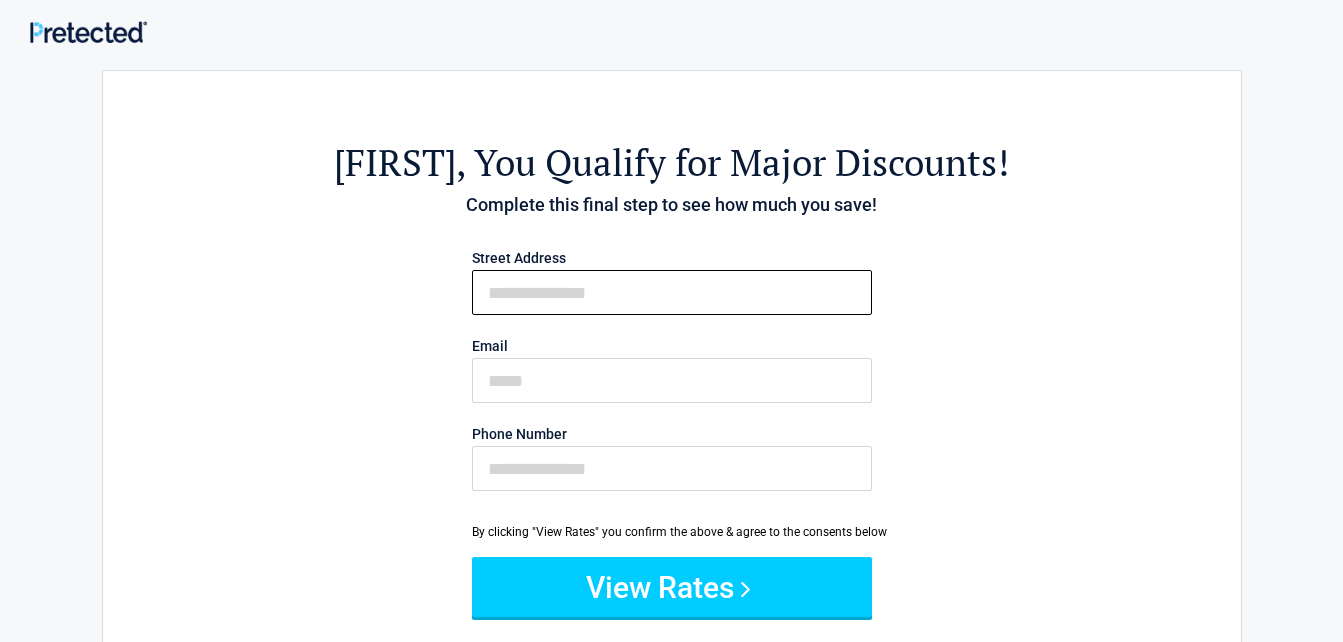 click on "First Name" at bounding box center [672, 292] 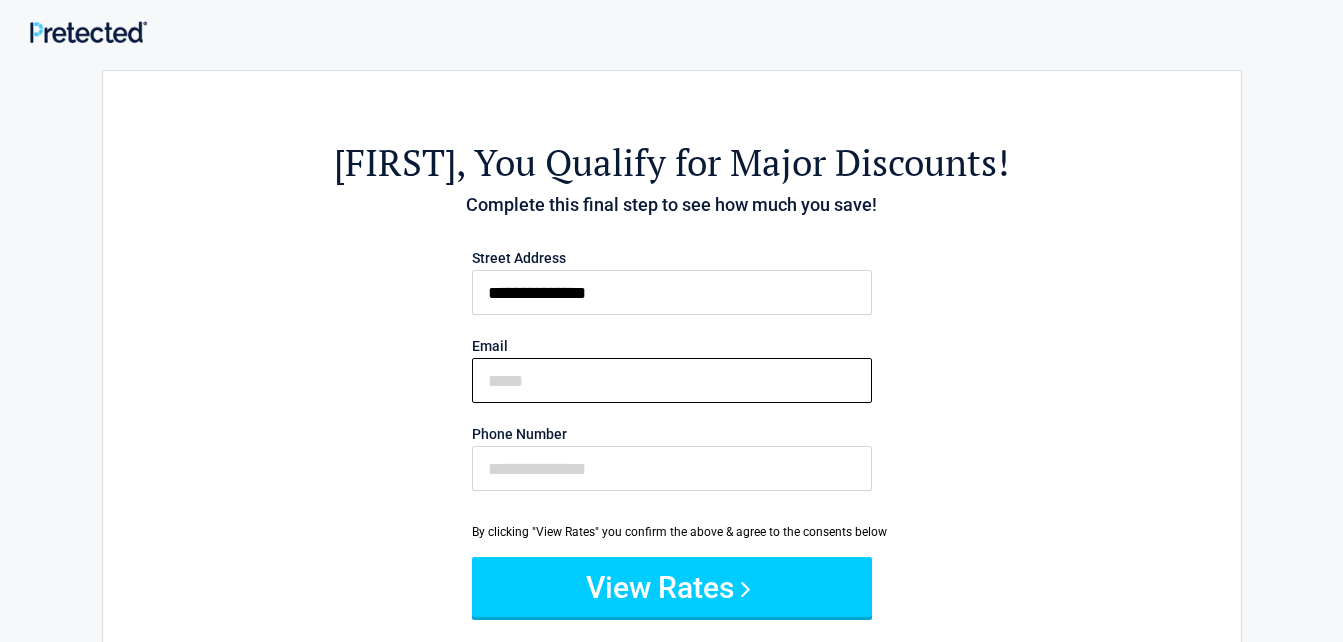 type on "**********" 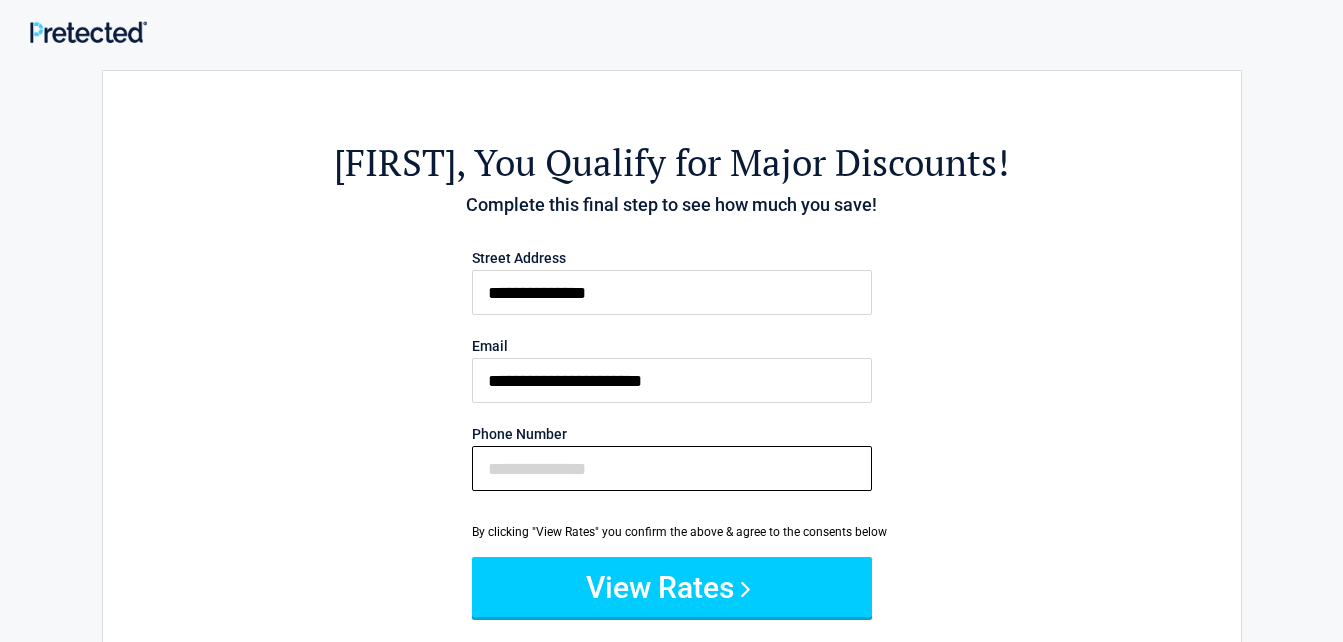 type on "**********" 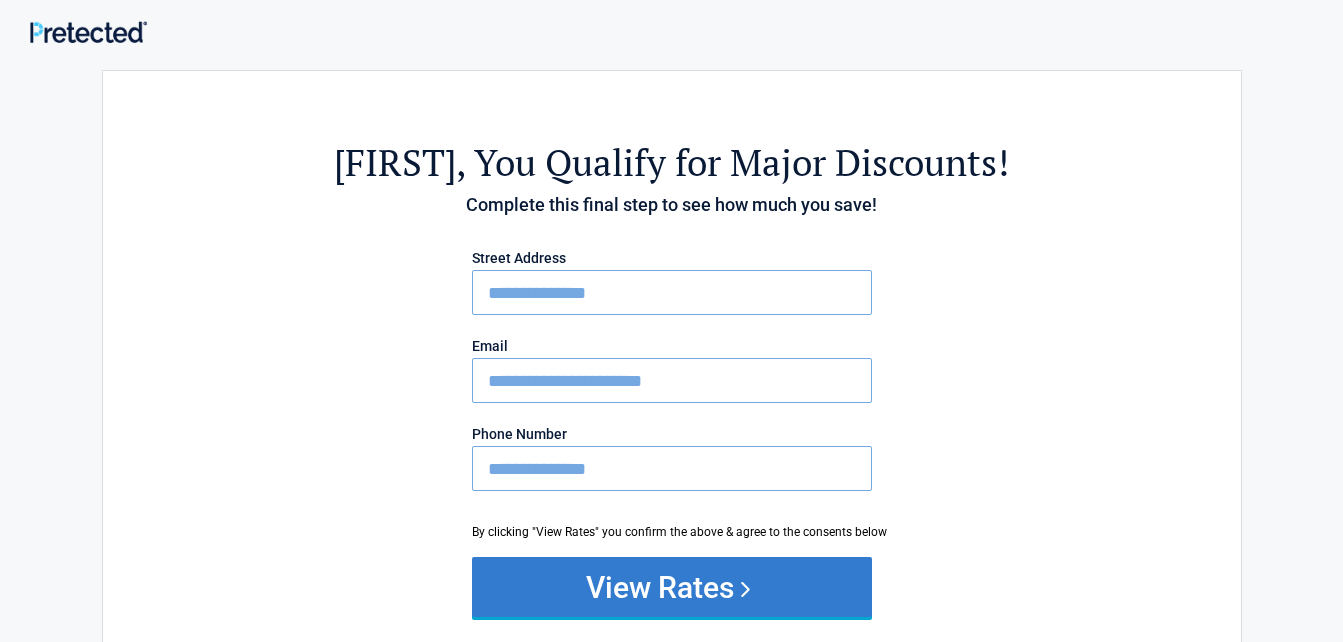 click on "View Rates" at bounding box center (672, 587) 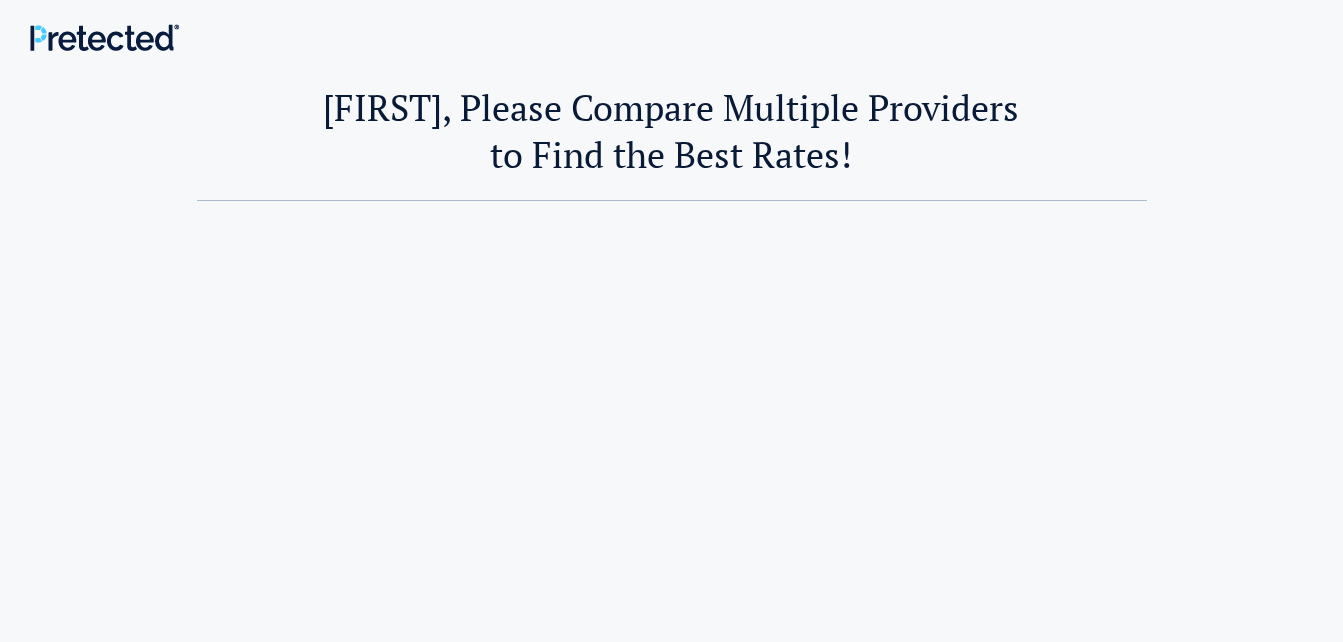 scroll, scrollTop: 0, scrollLeft: 0, axis: both 